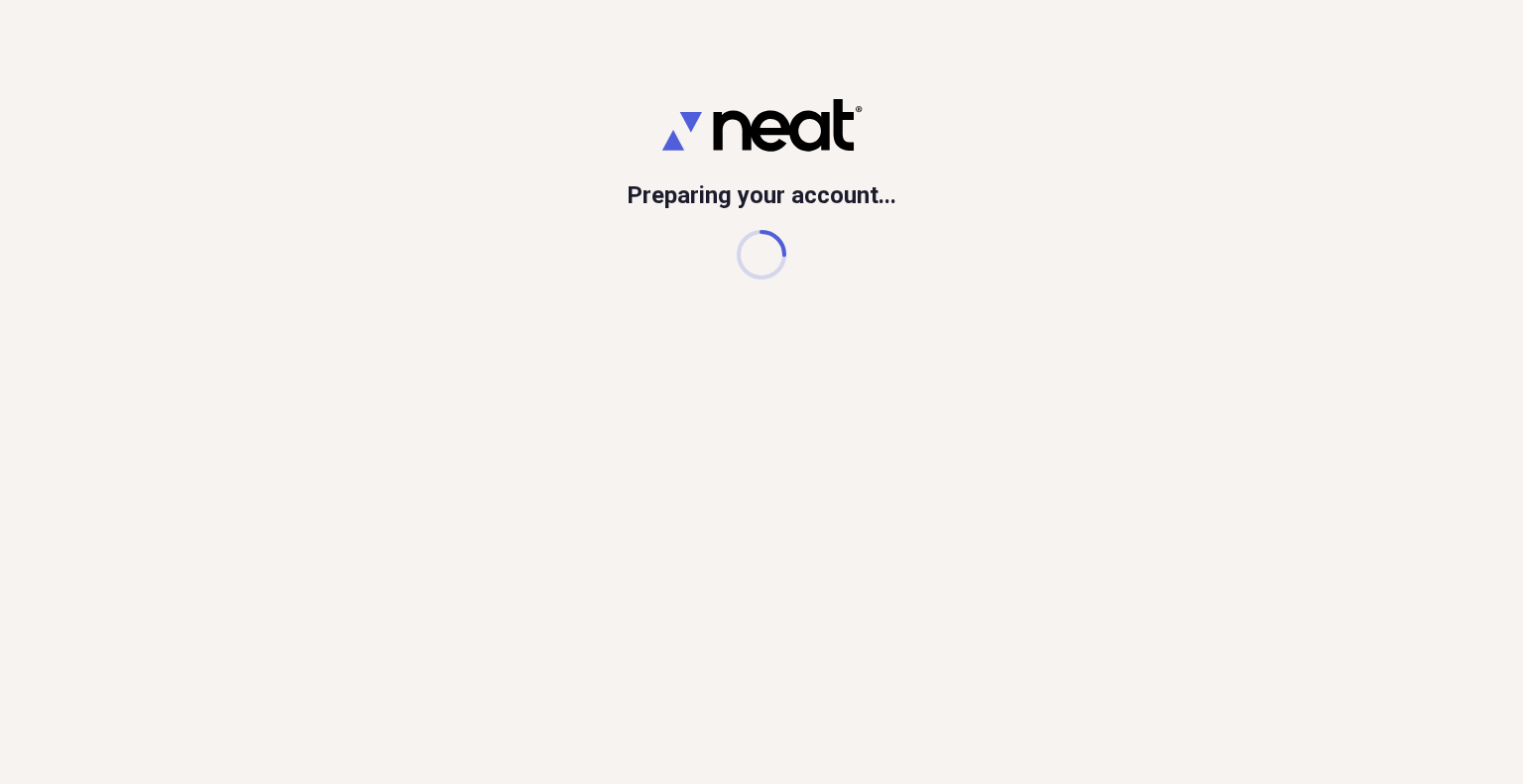 scroll, scrollTop: 0, scrollLeft: 0, axis: both 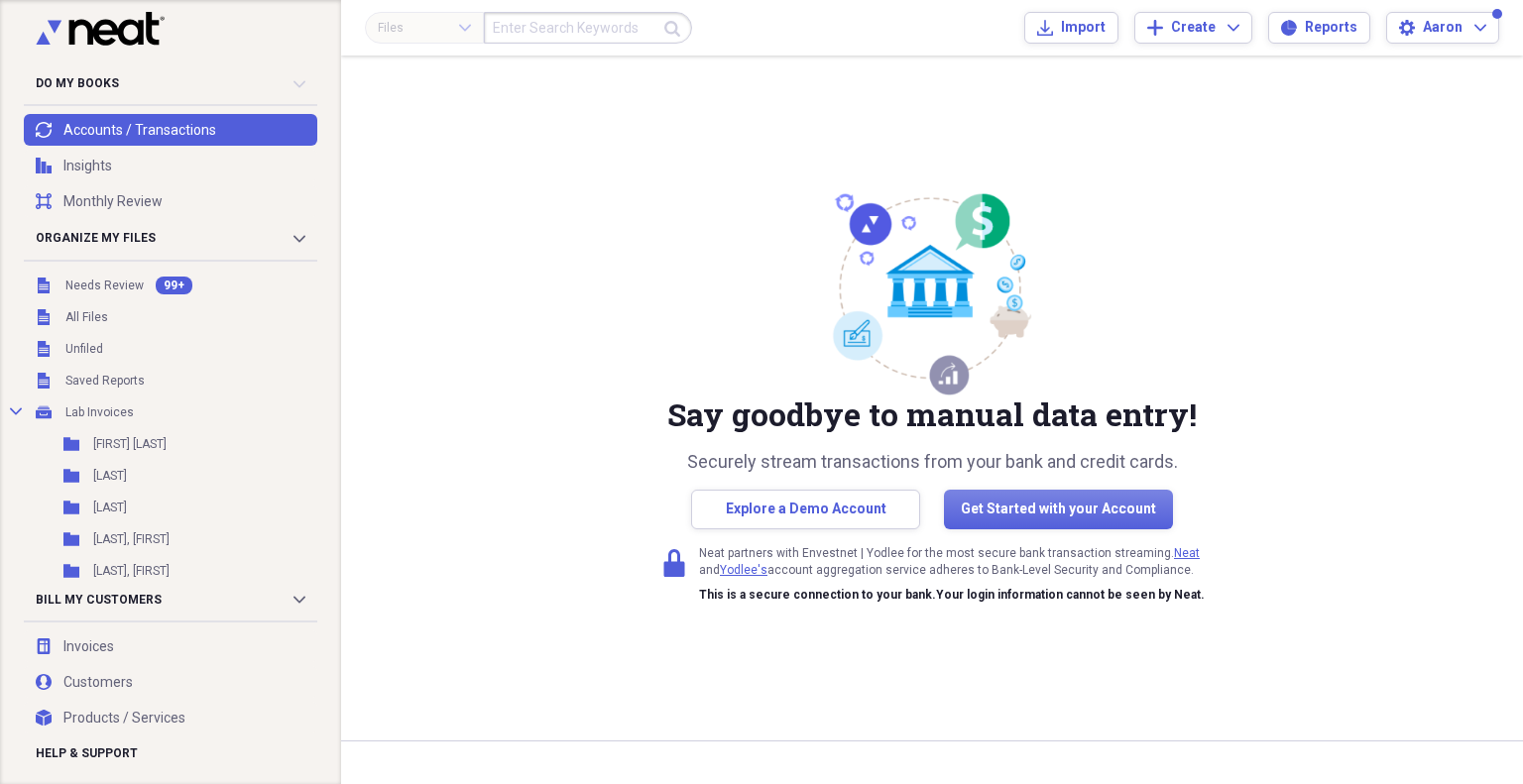 click at bounding box center (588, 28) 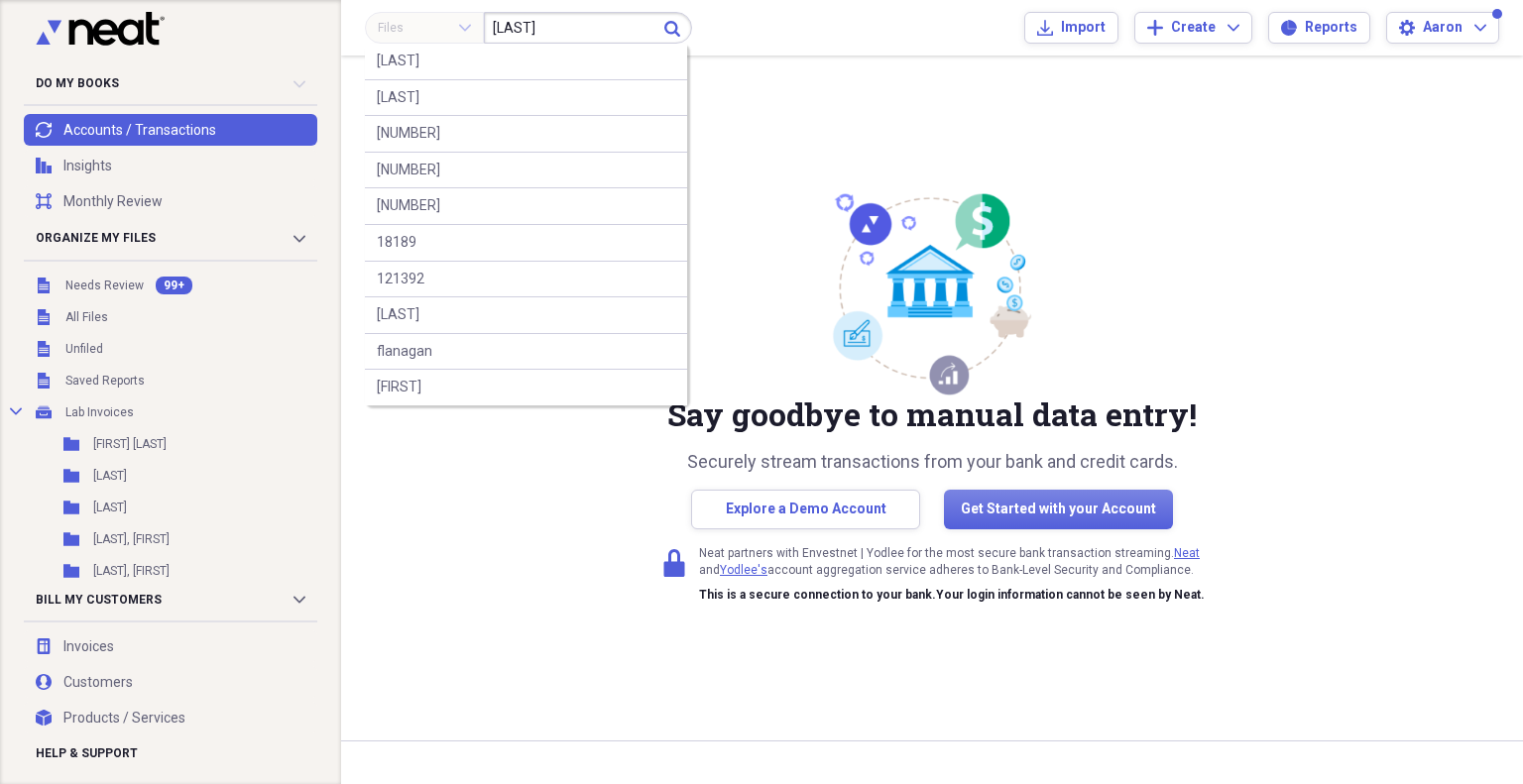 type on "[LAST]" 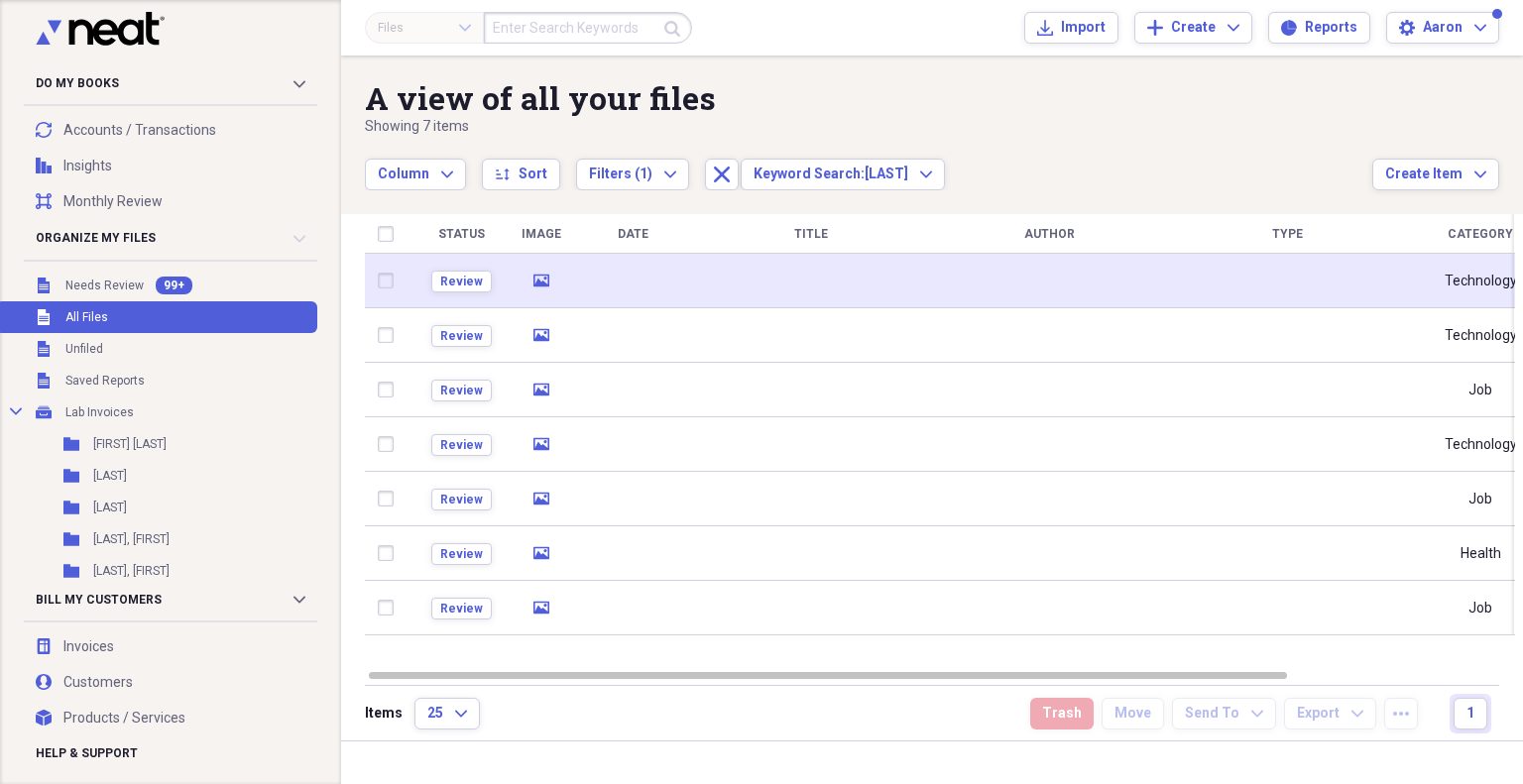 click at bounding box center [633, 280] 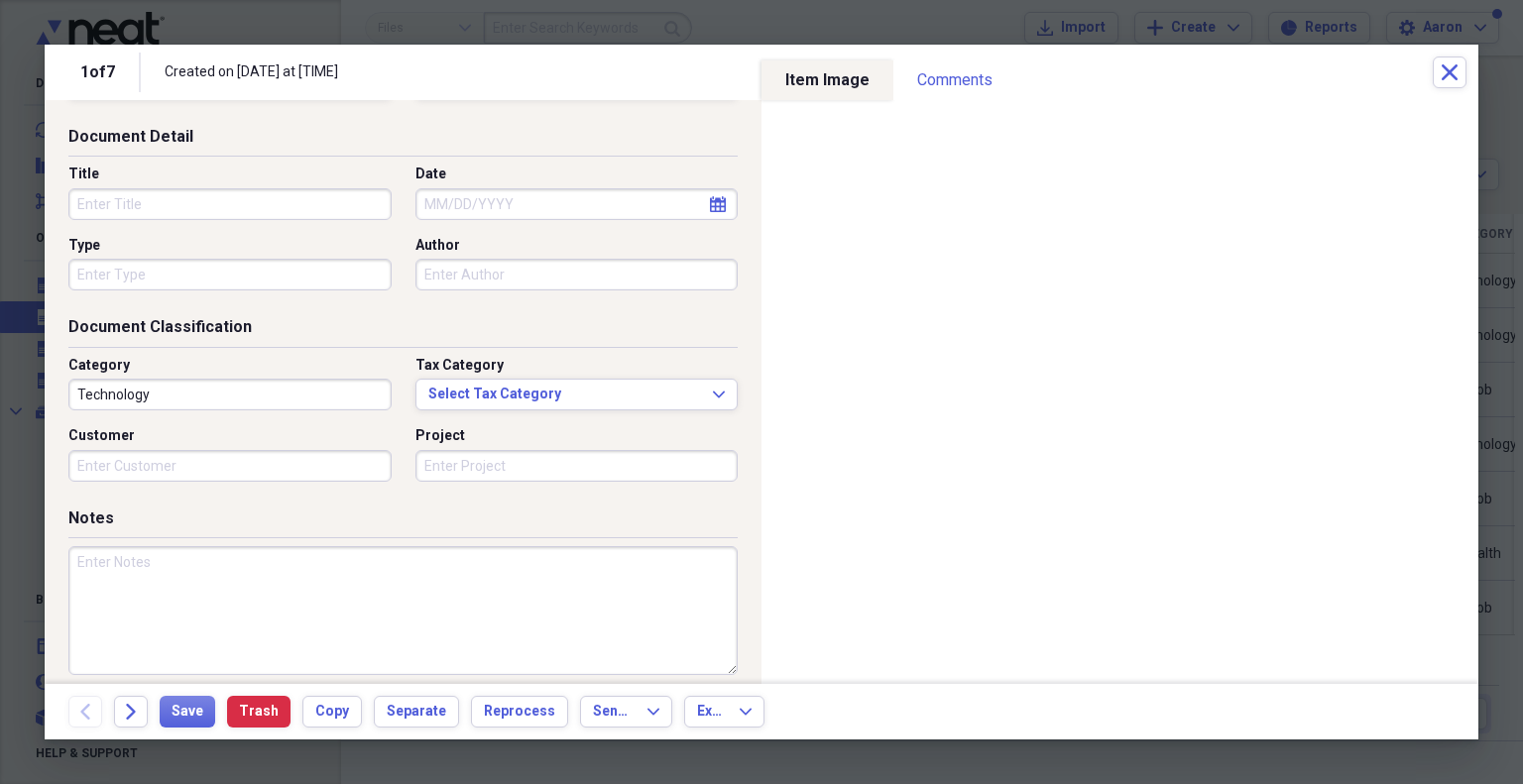 scroll, scrollTop: 99, scrollLeft: 0, axis: vertical 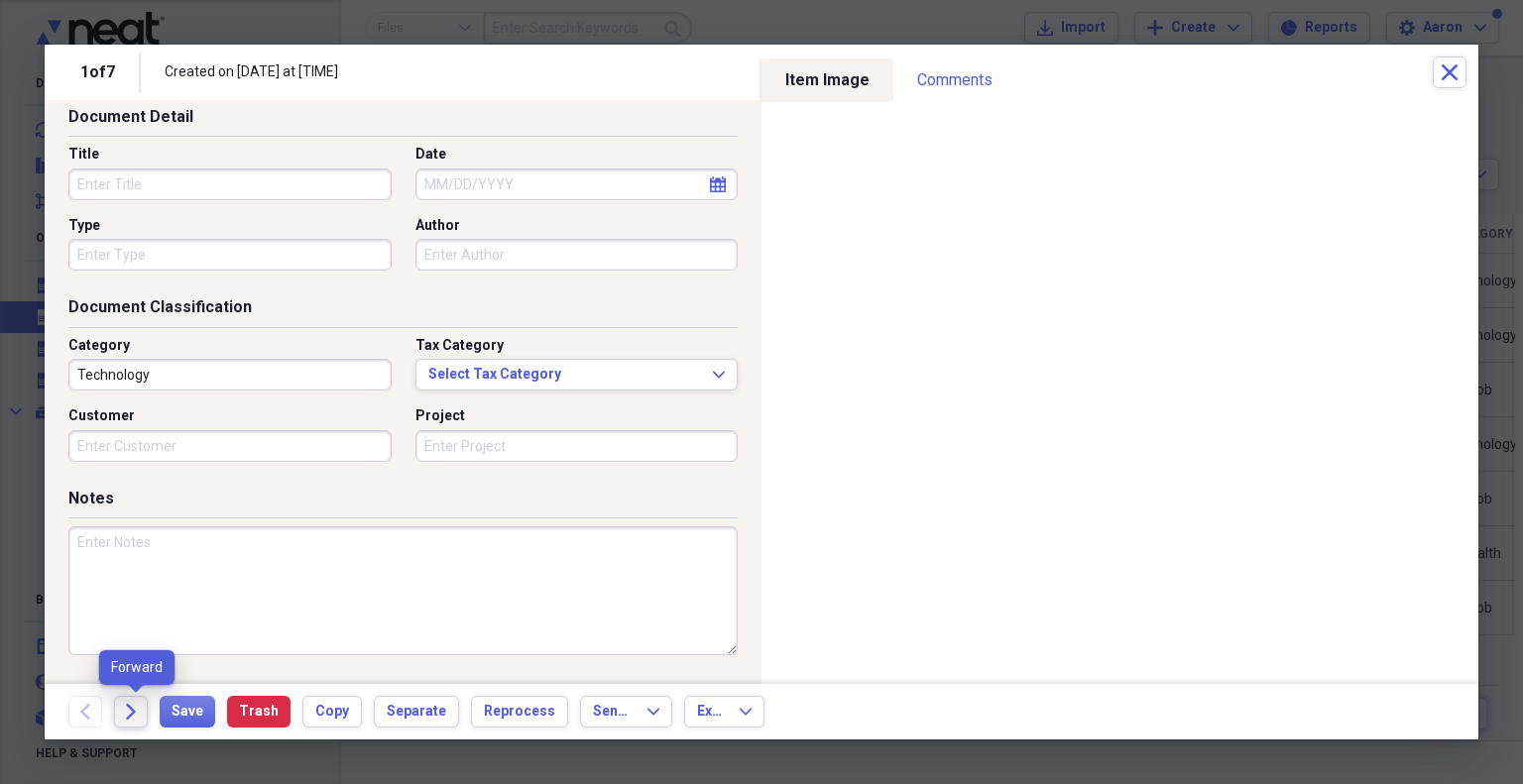 click 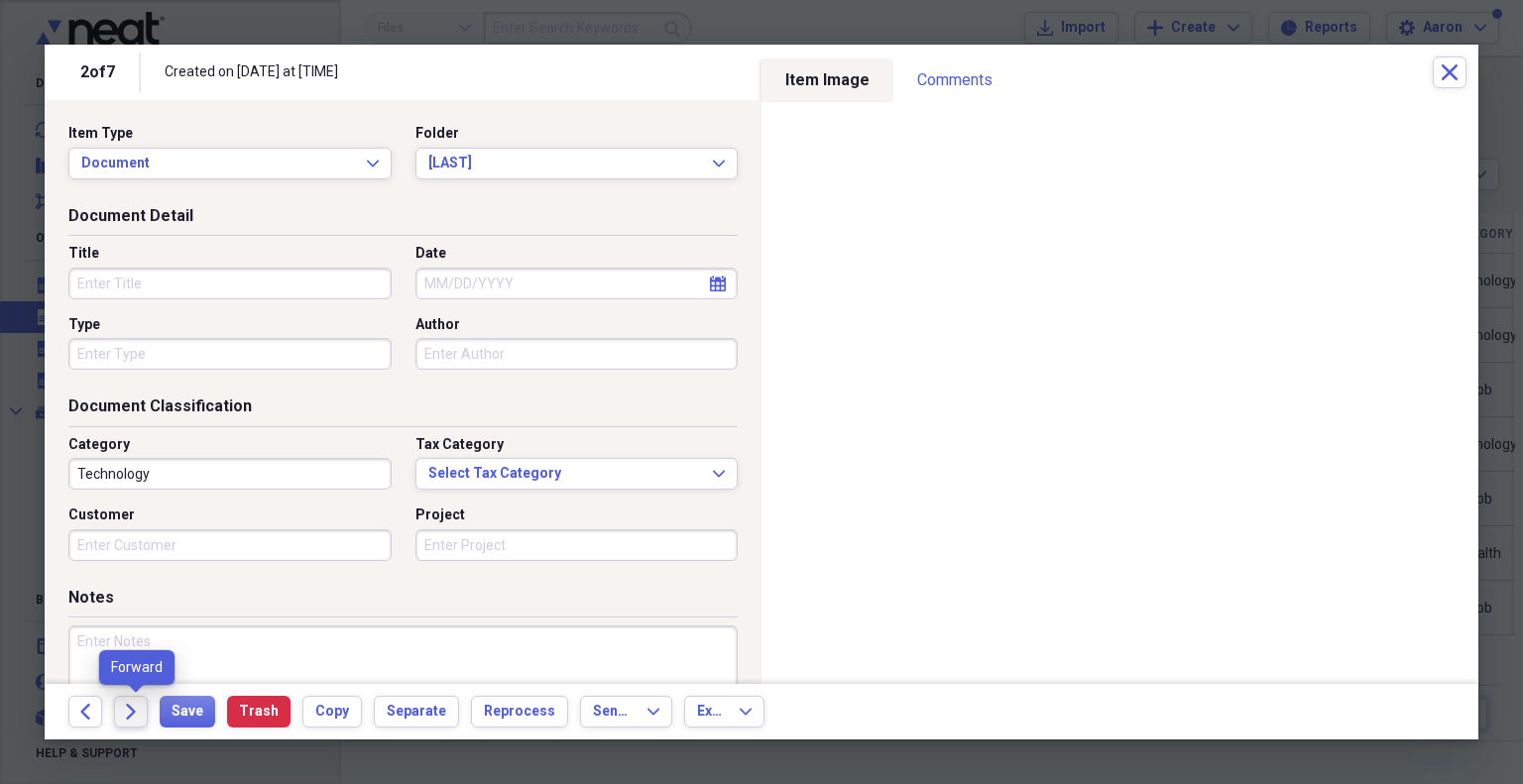 click 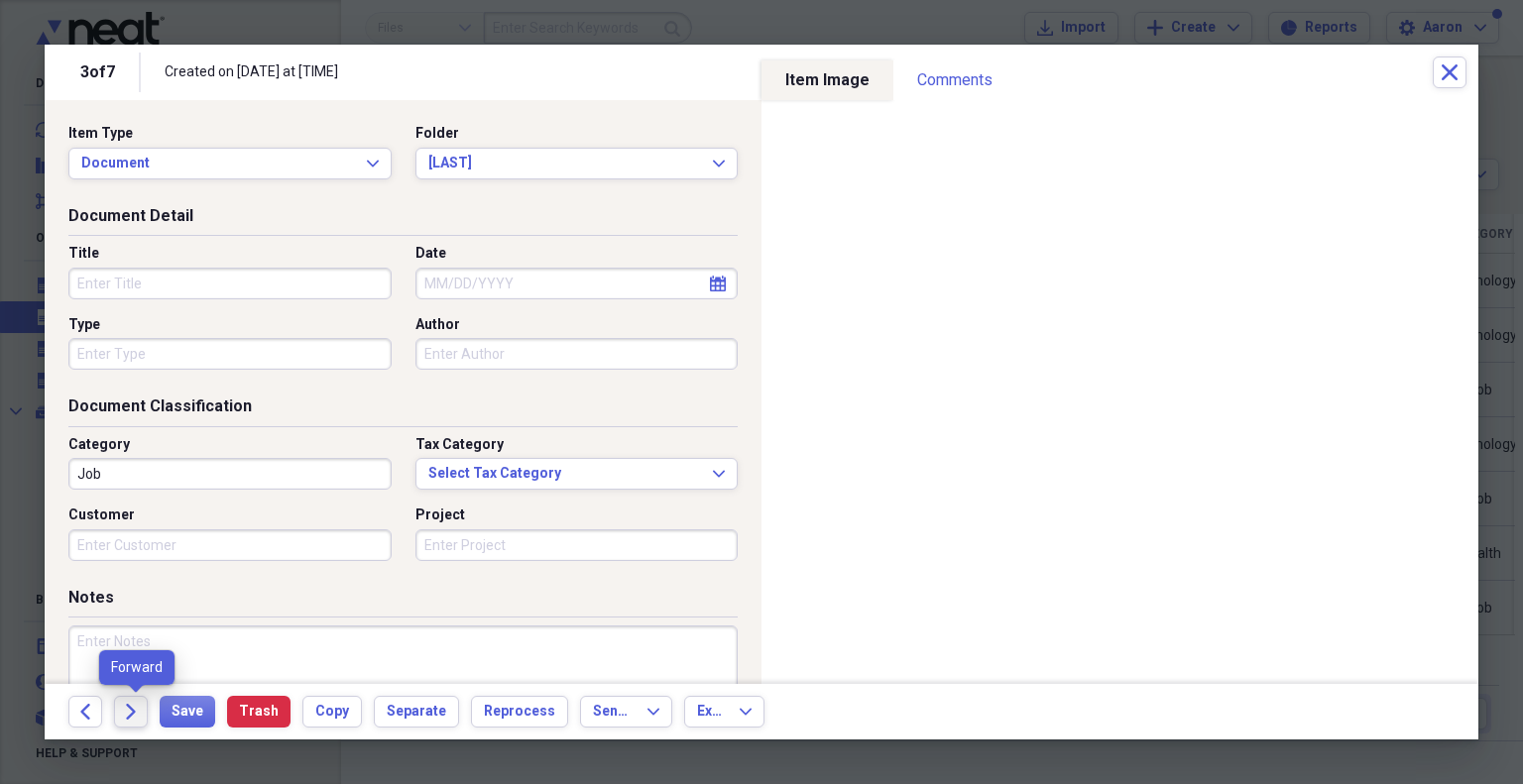 click 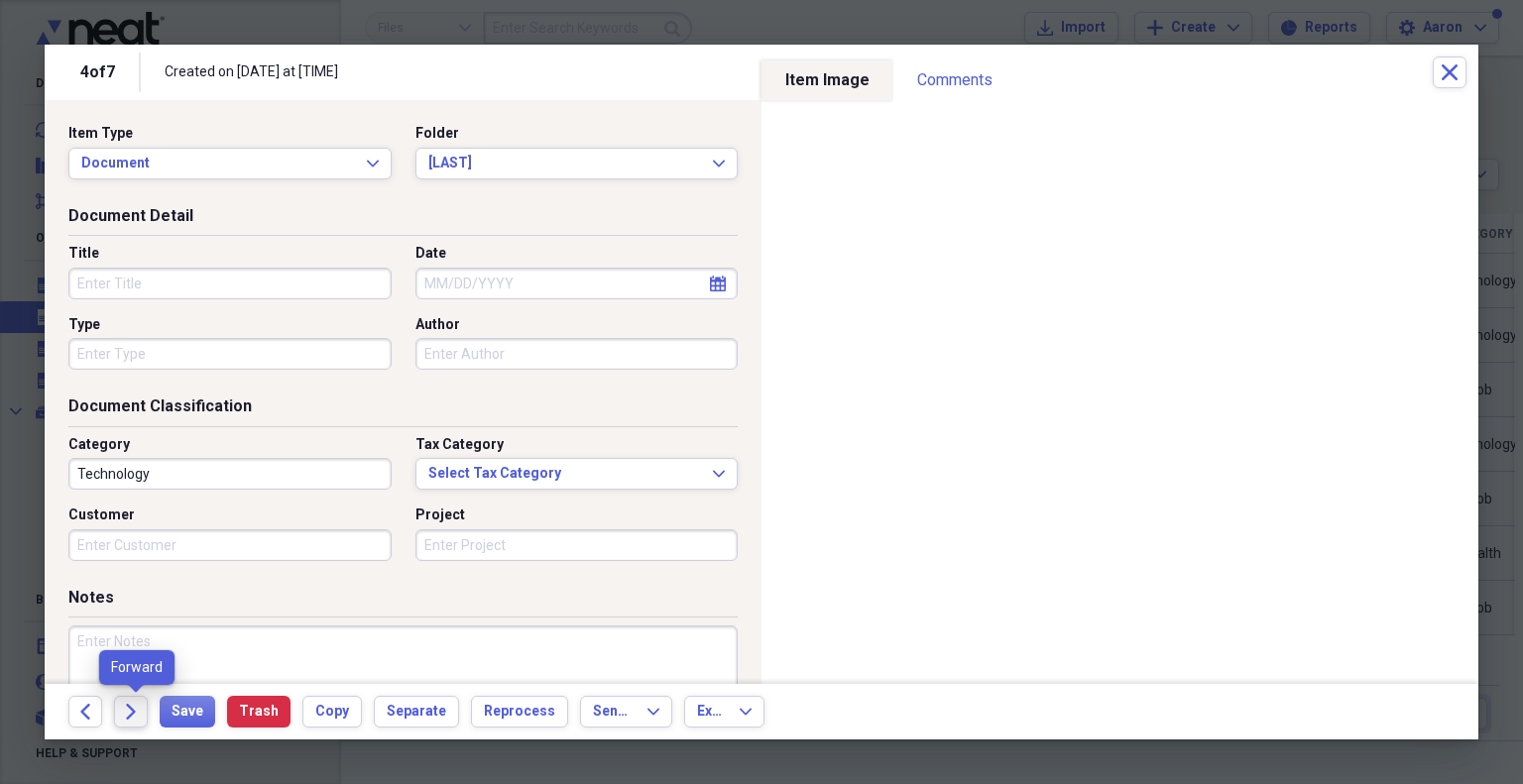 click 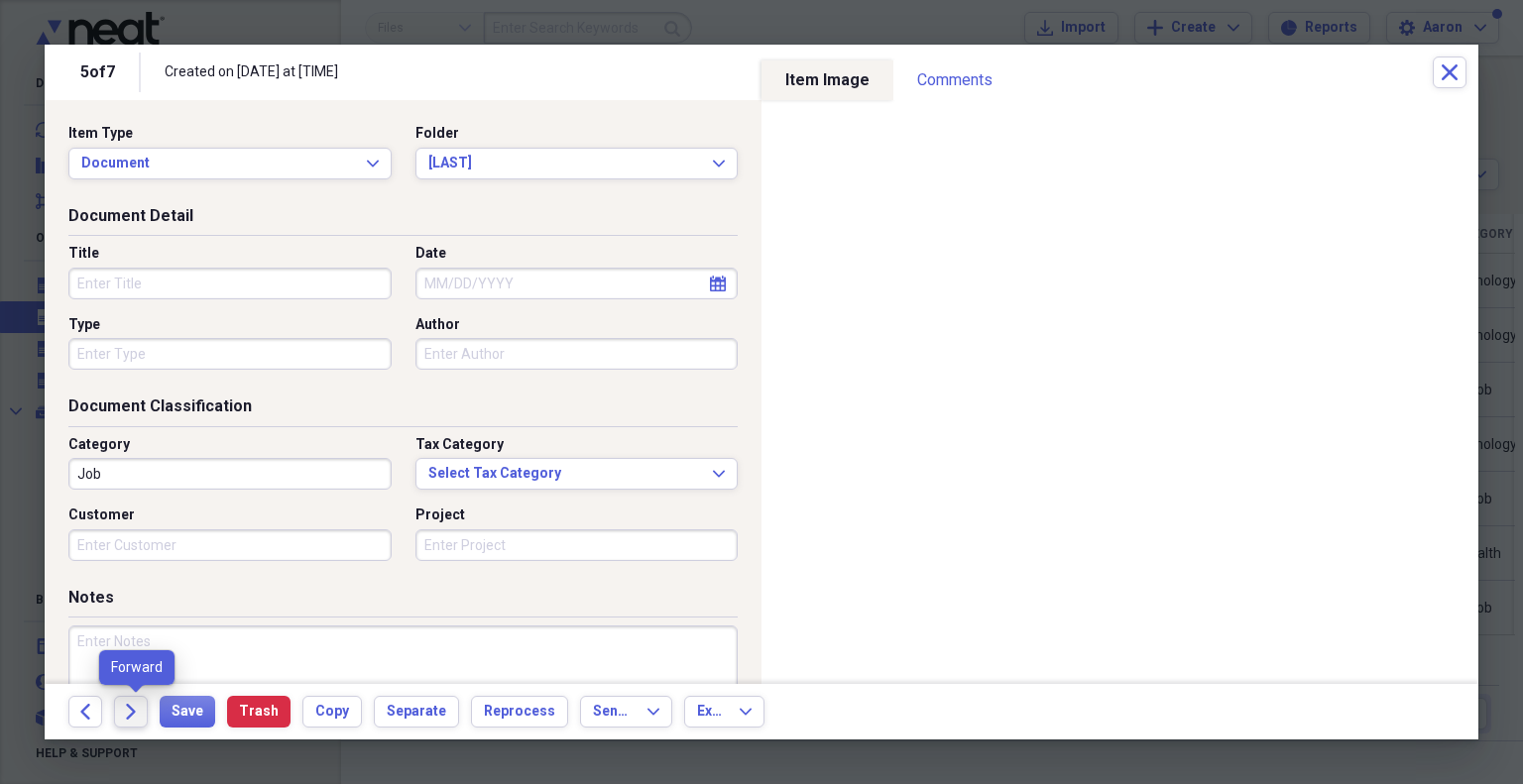 click 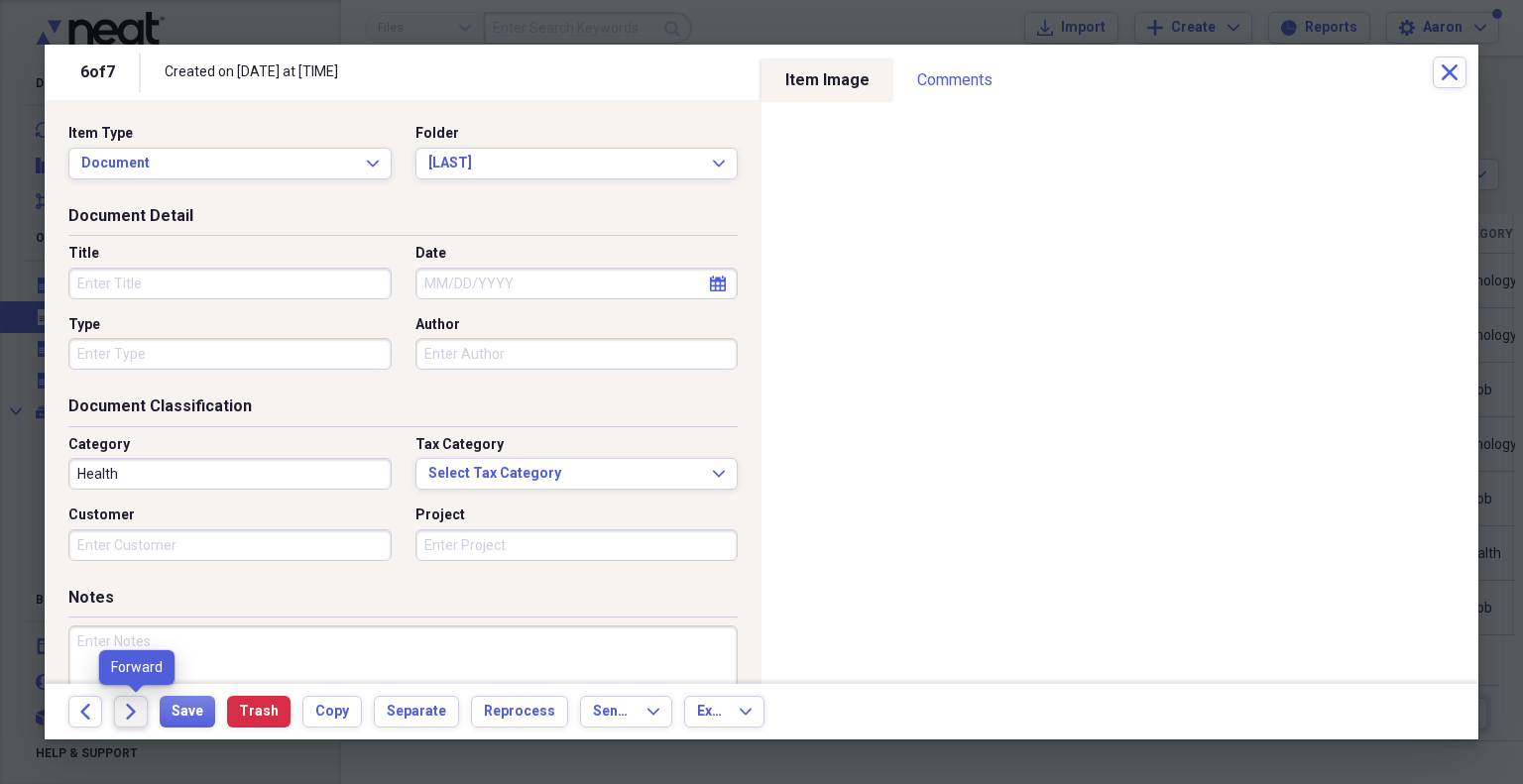 click 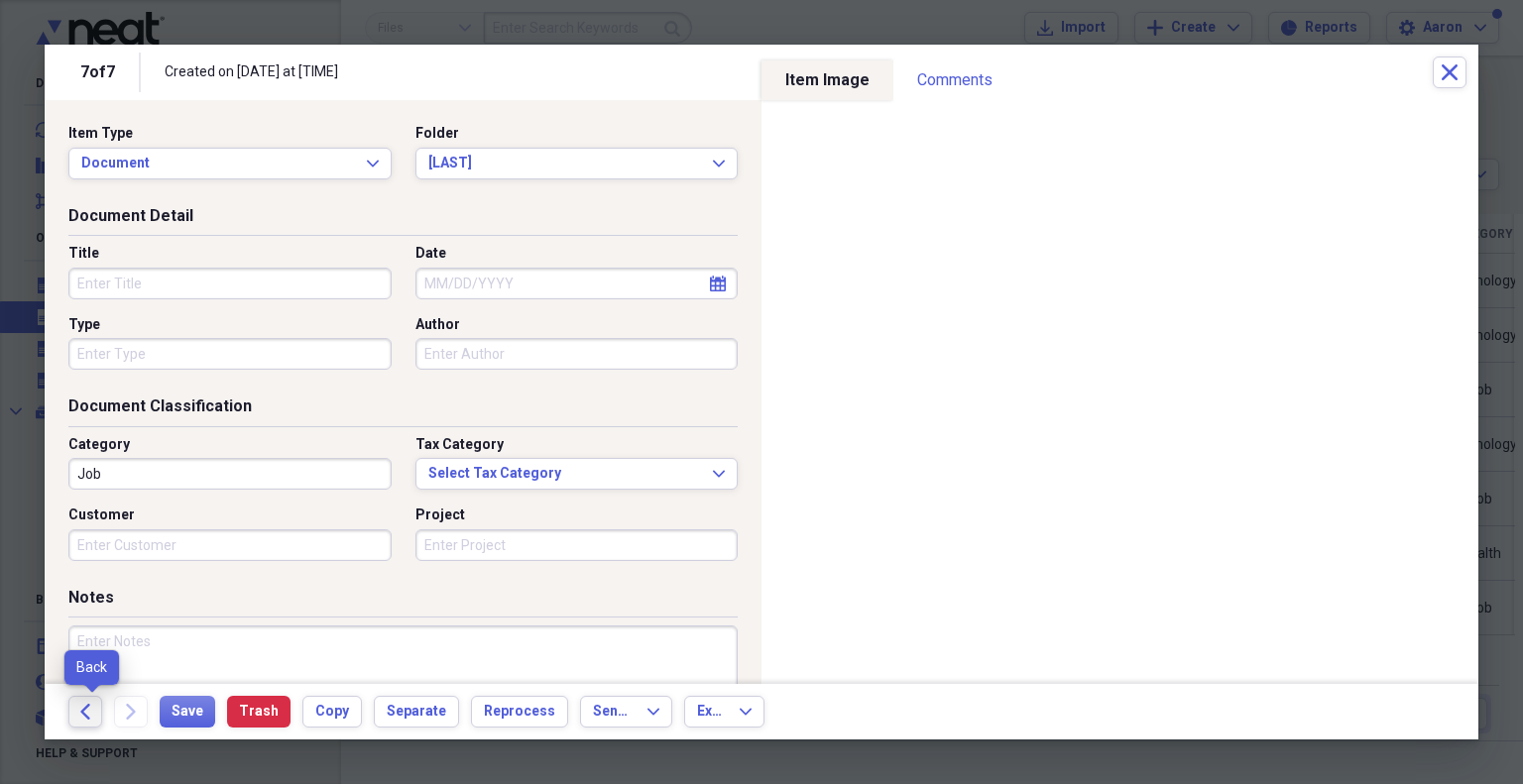 click on "Back" 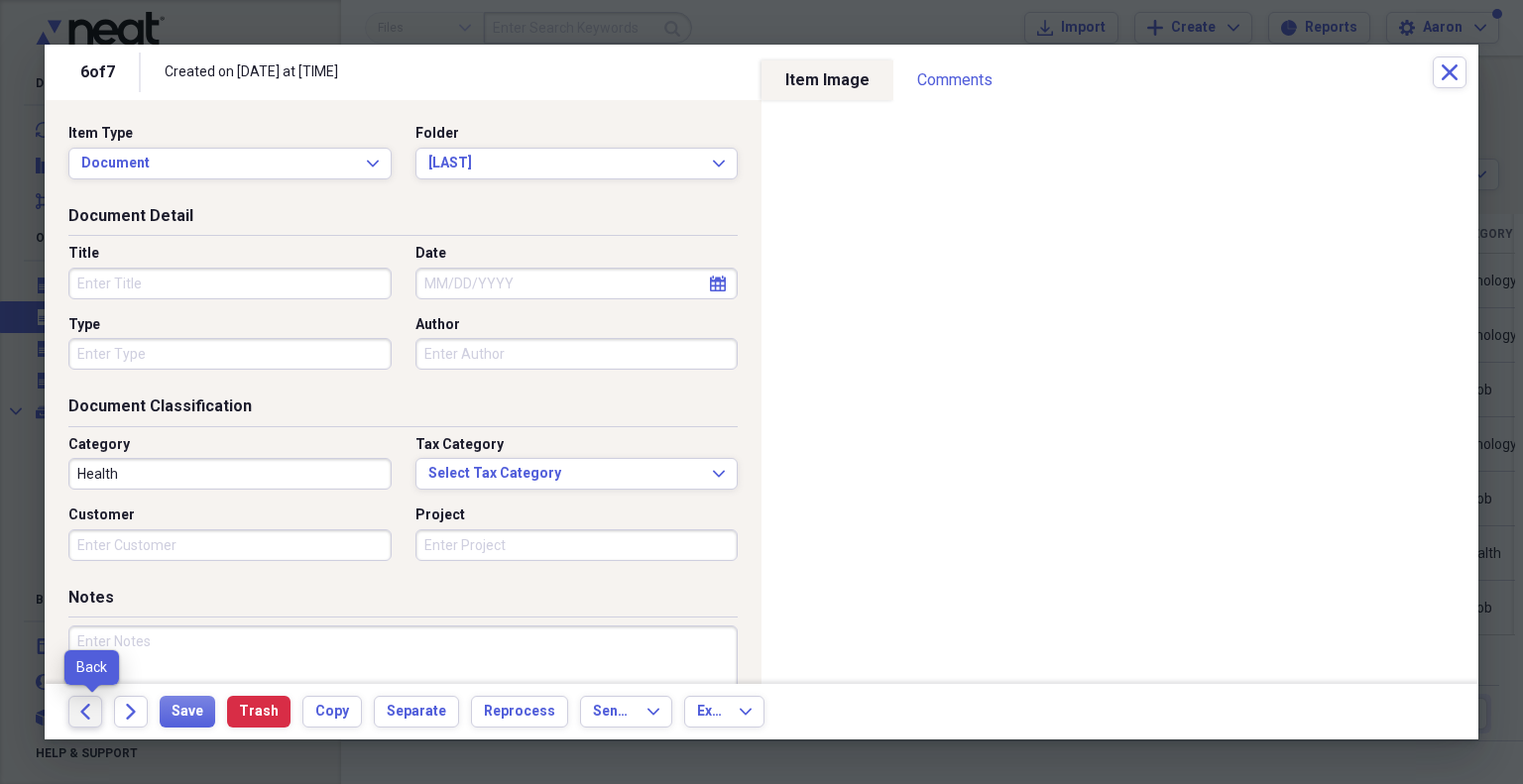 click on "Back" 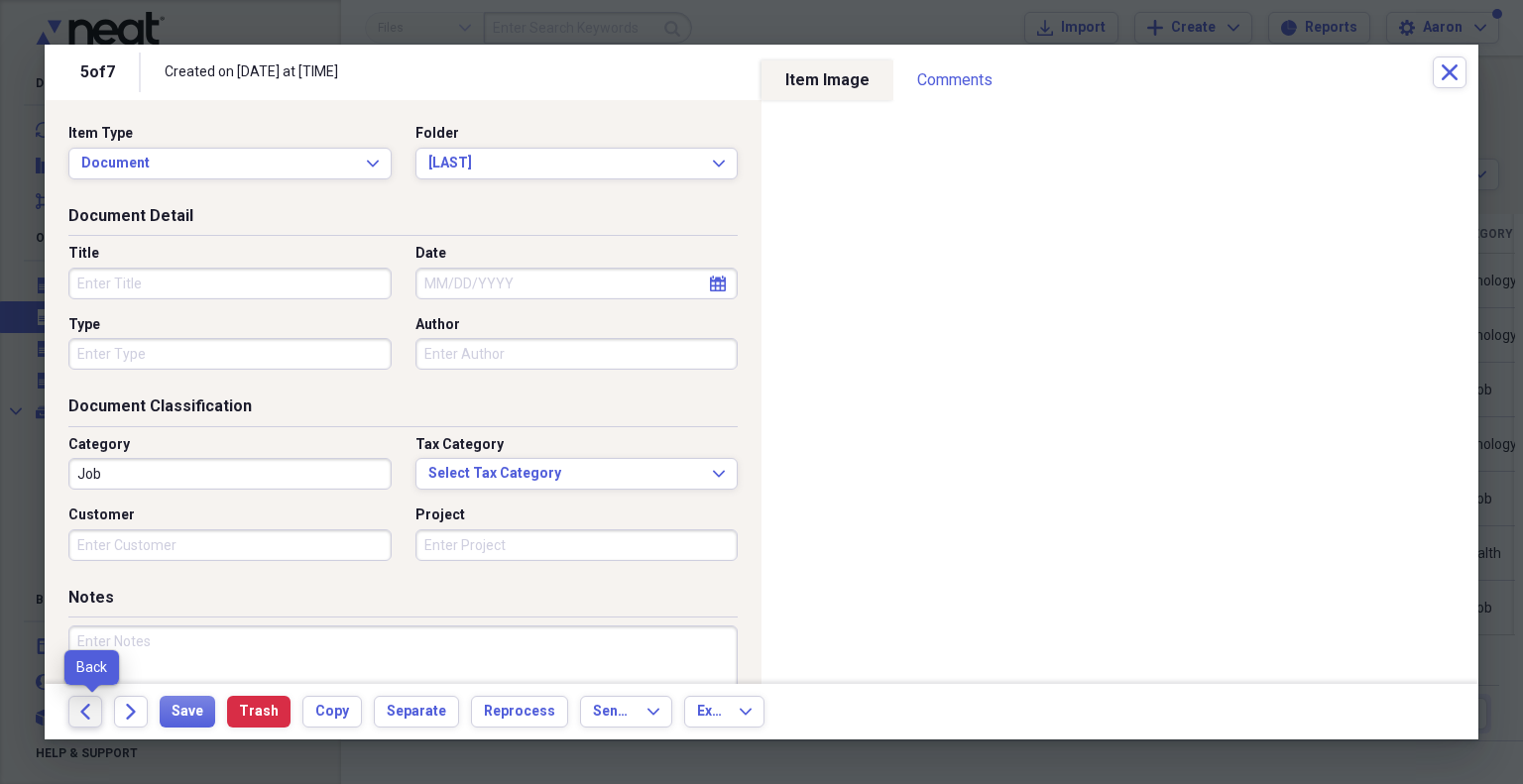 click on "Back" 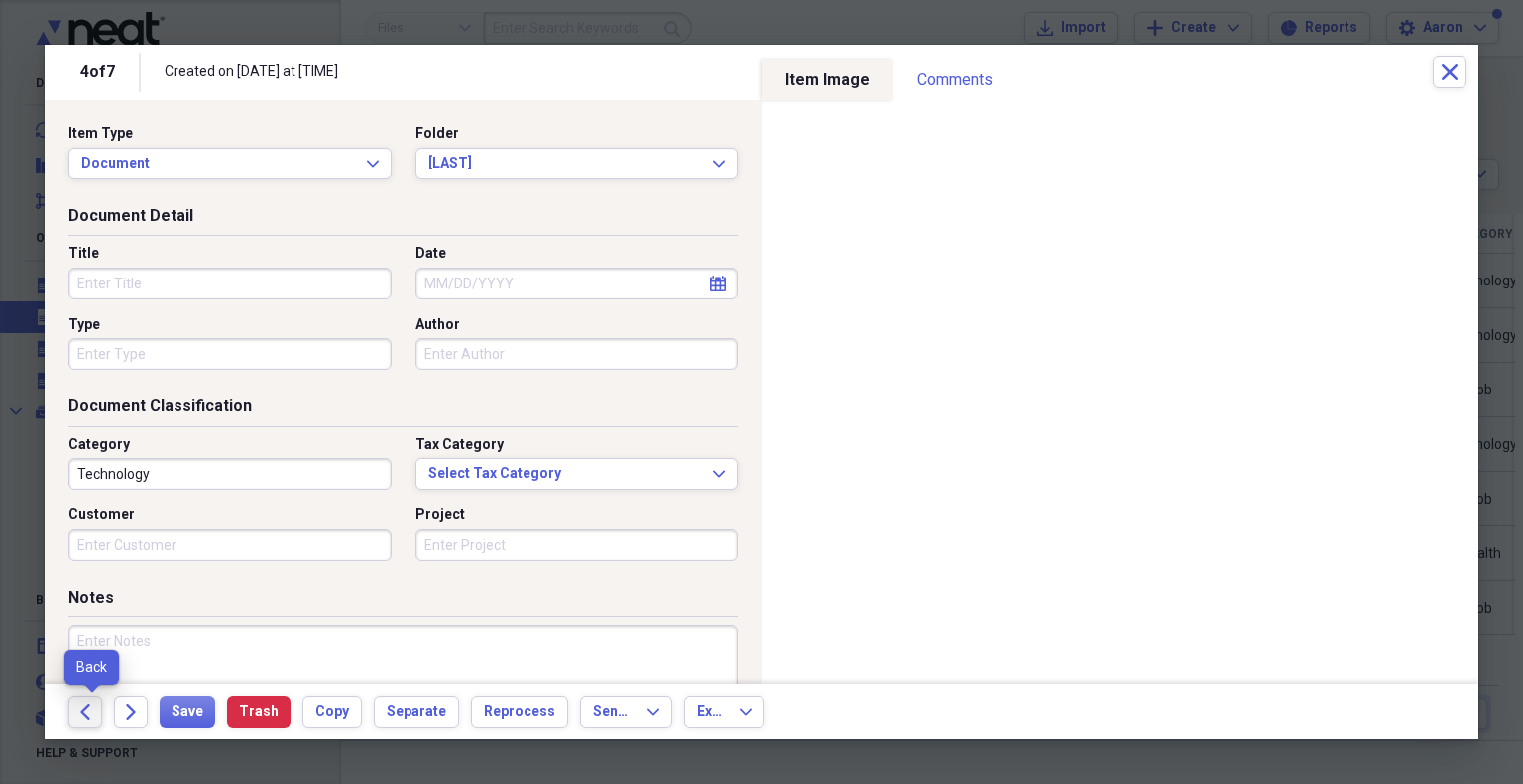 click on "Back" 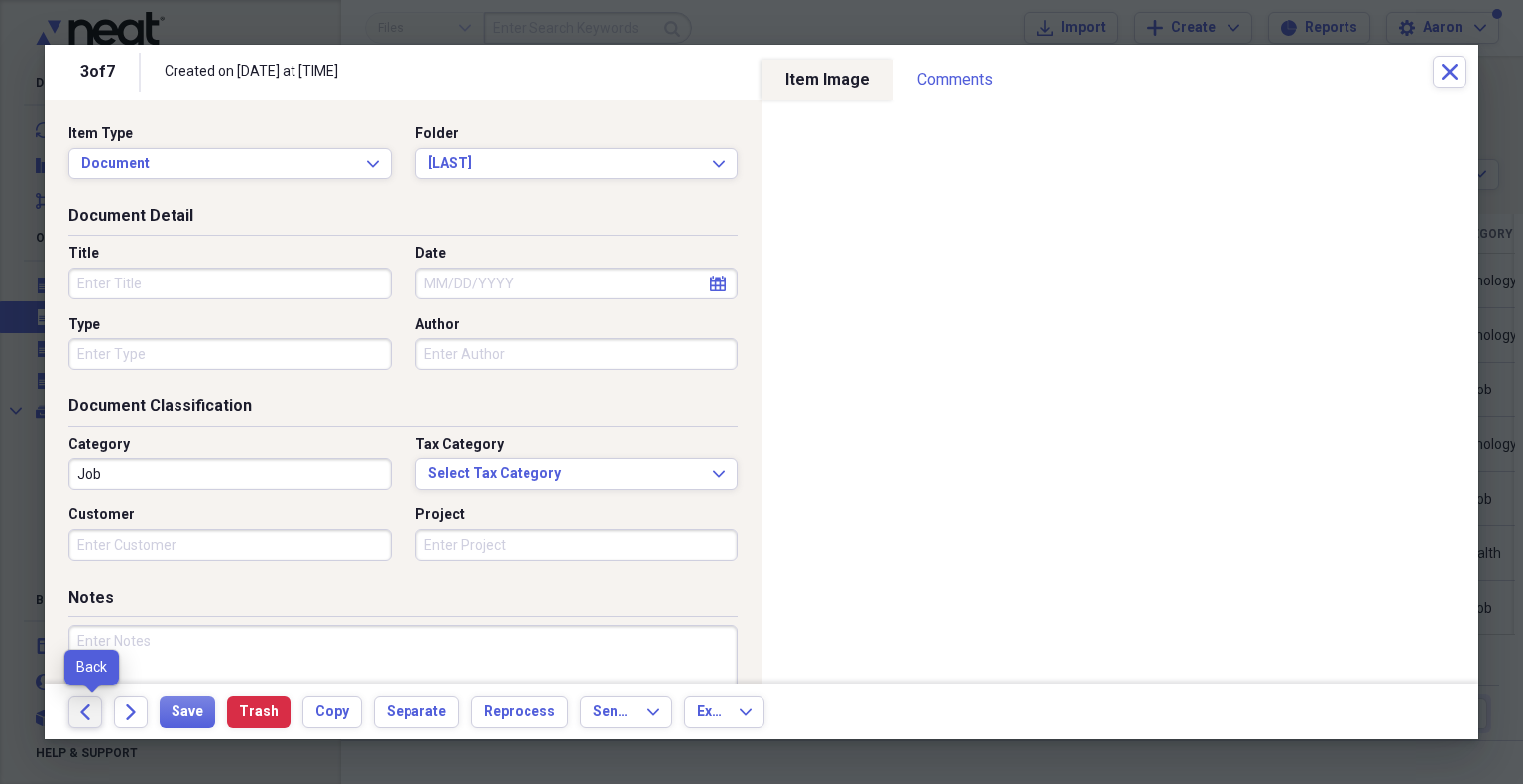 click on "Back" 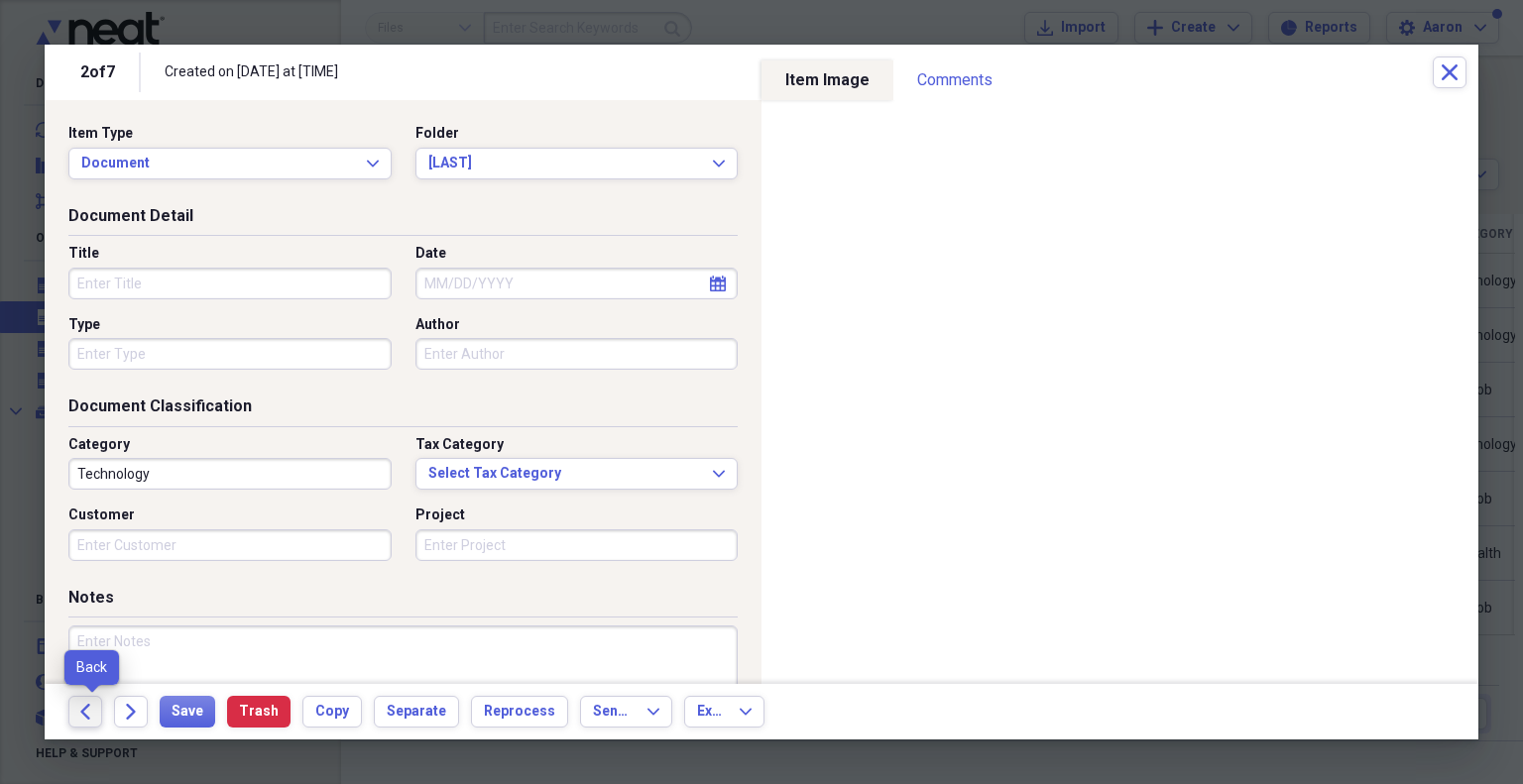 click on "Back" 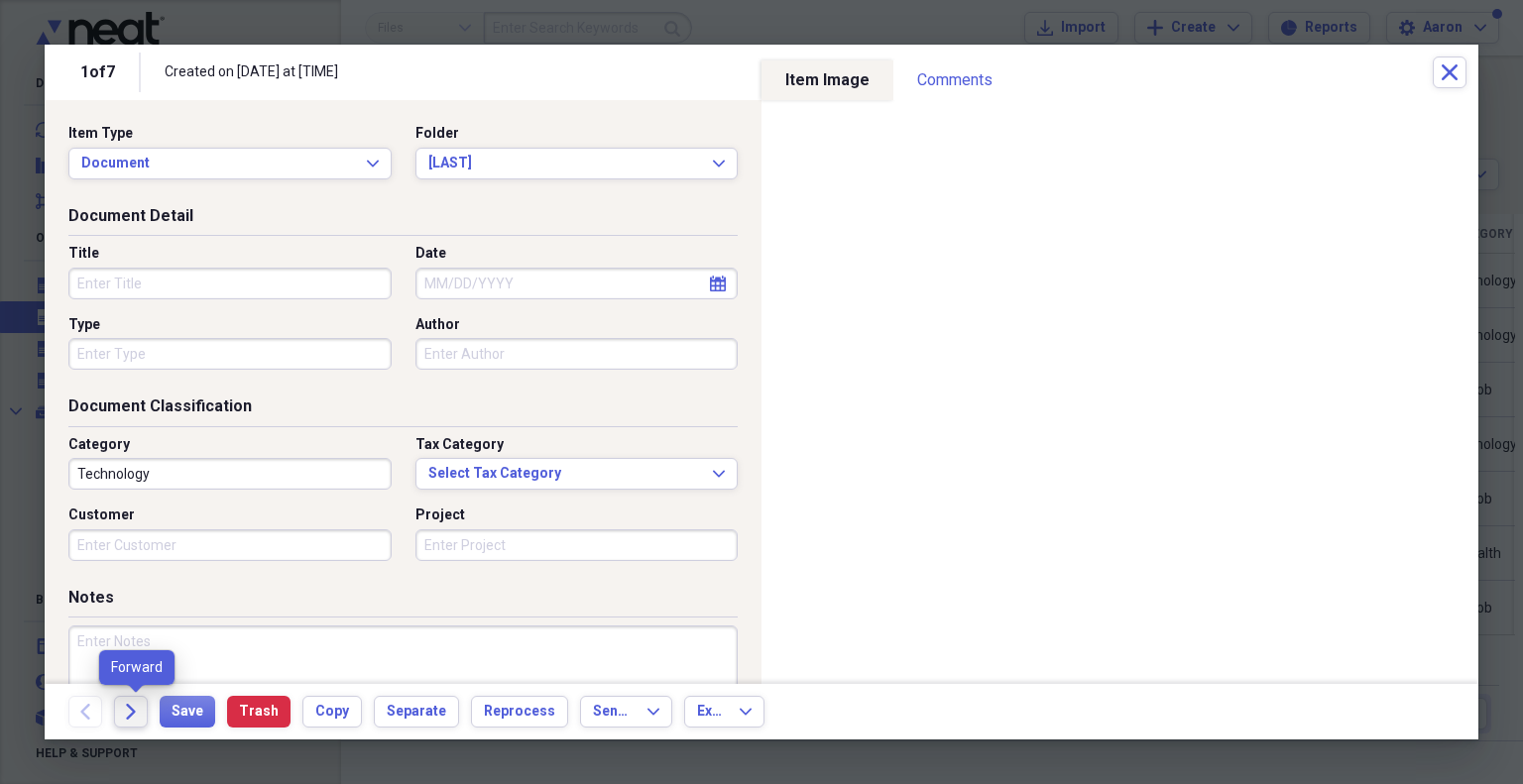 click on "Forward" 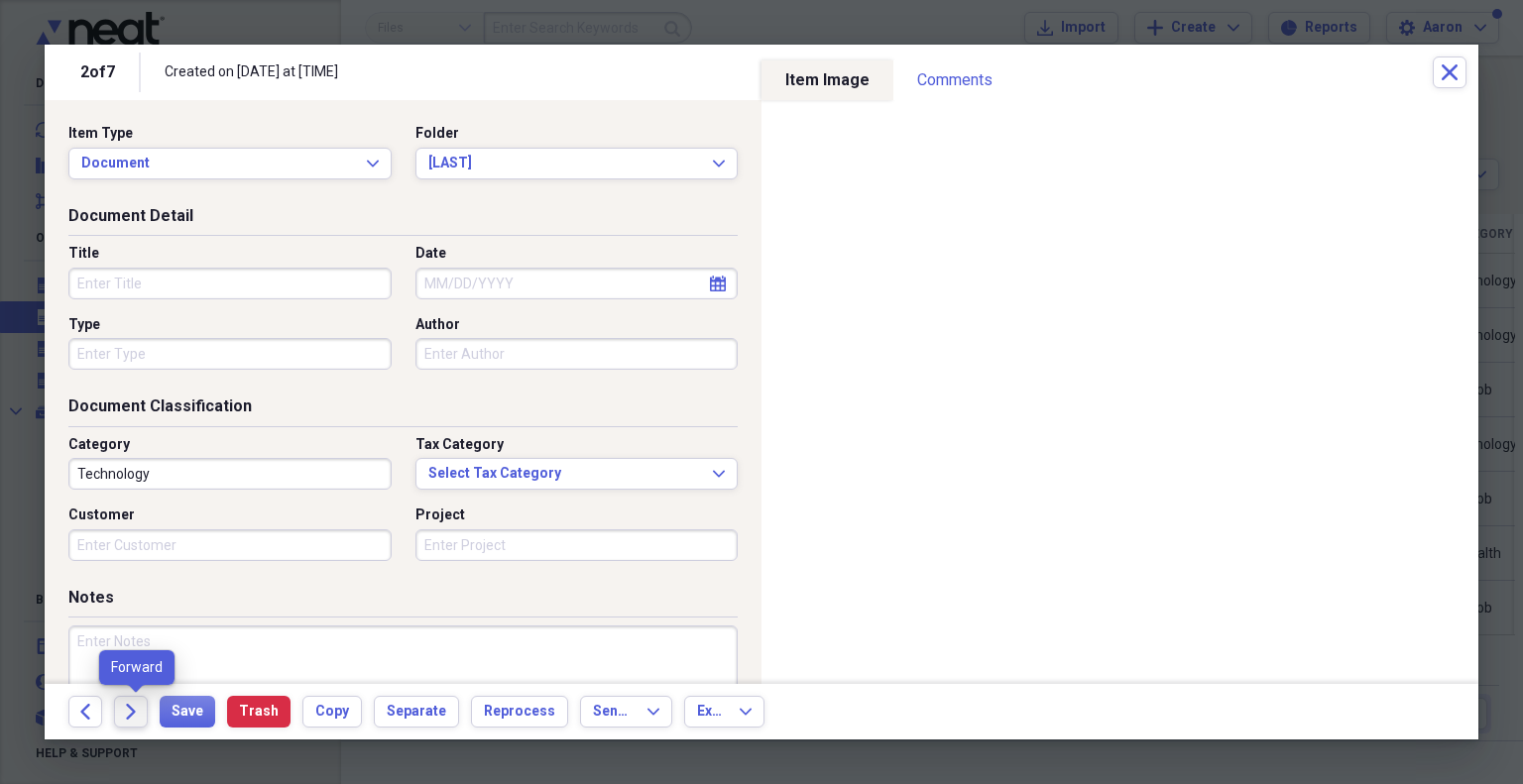 click on "Forward" 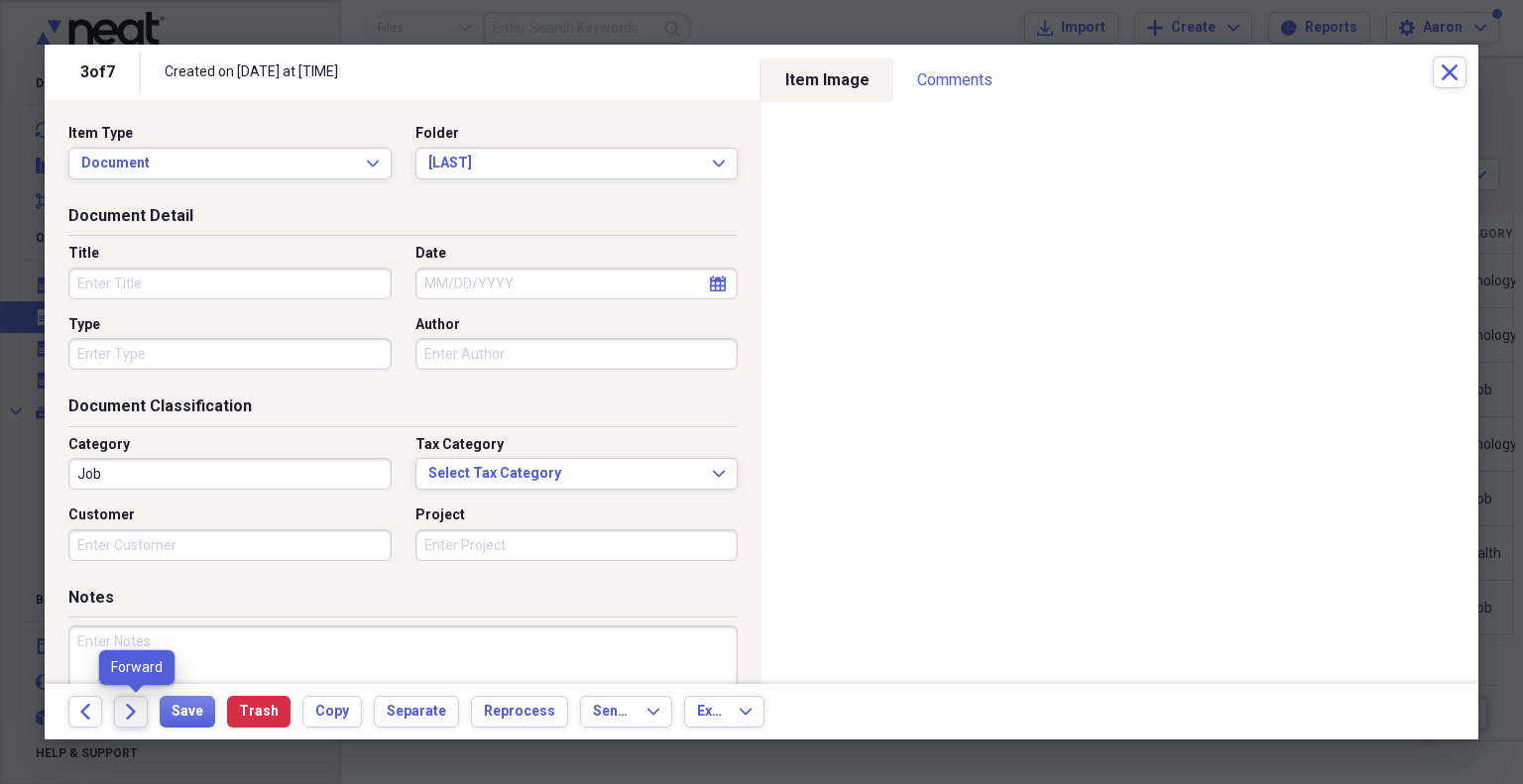 click on "Forward" 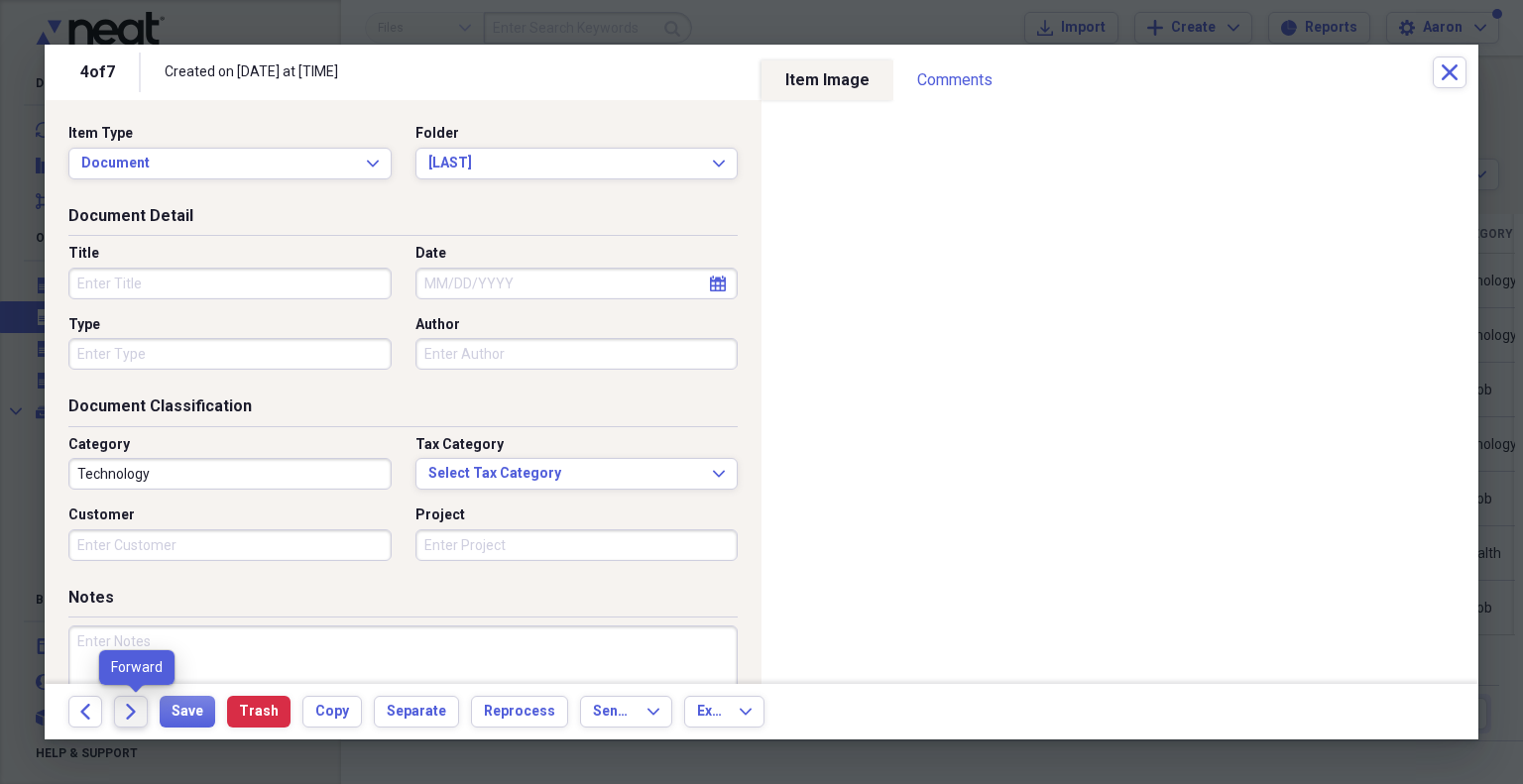click on "Forward" 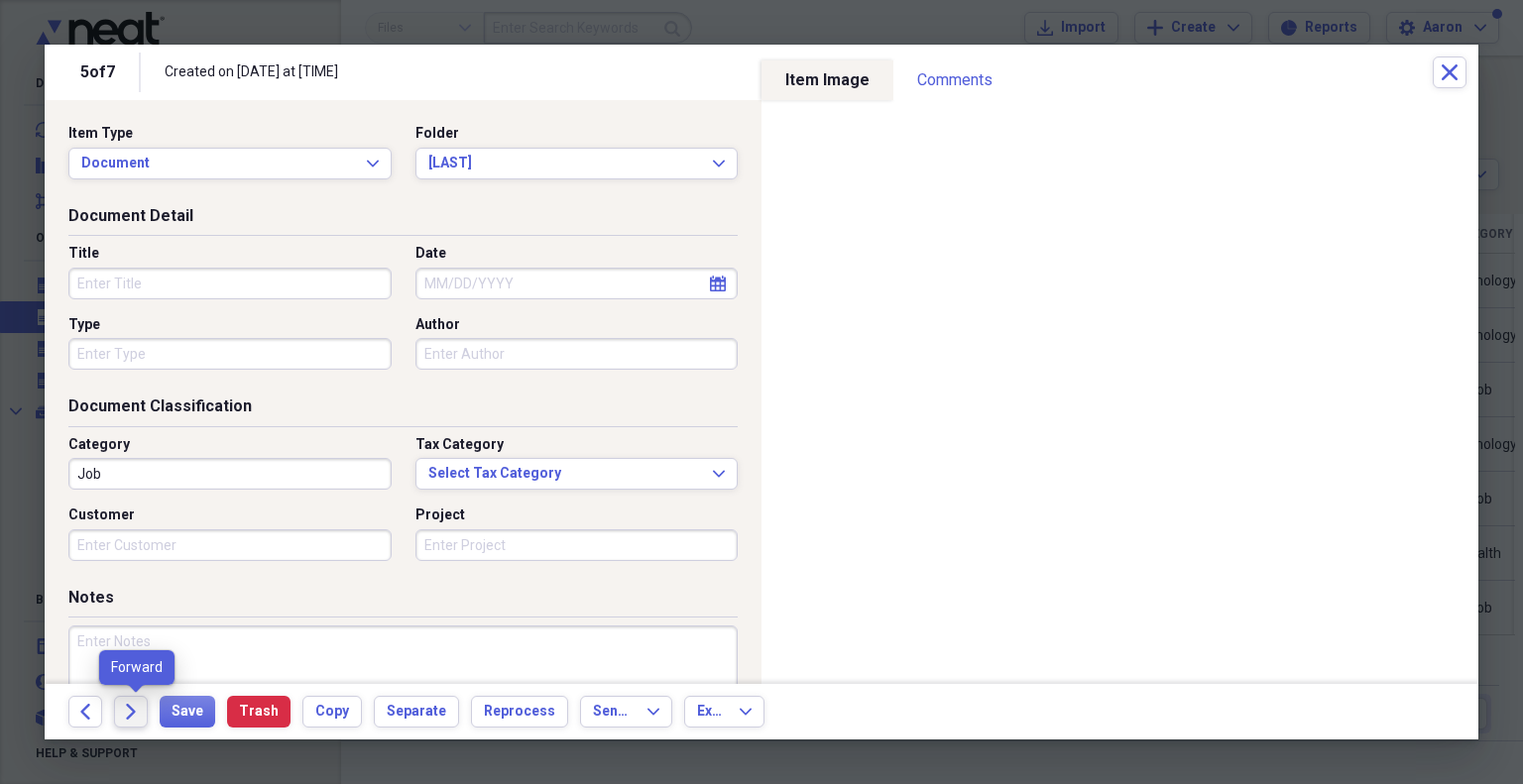 click on "Forward" 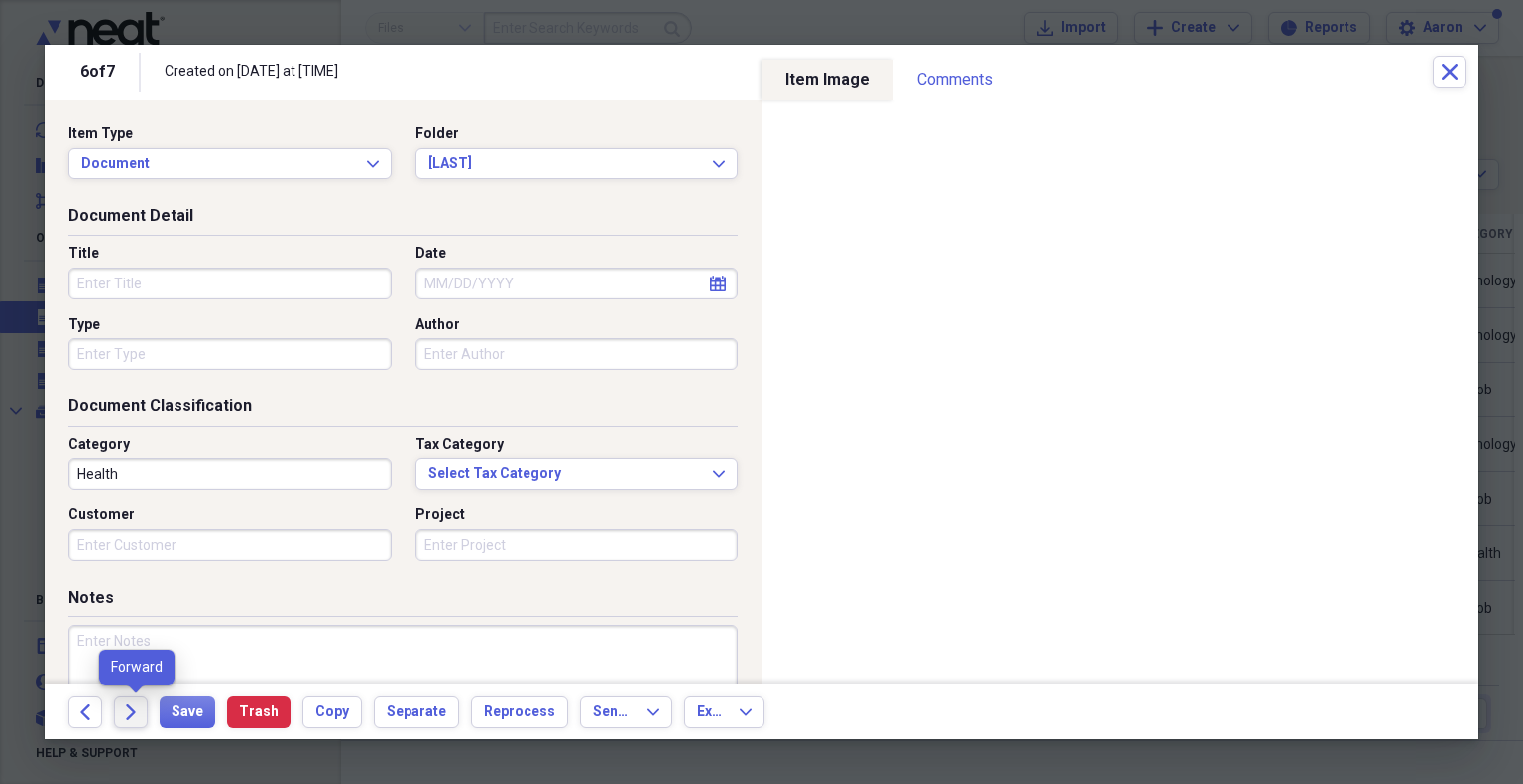 click on "Forward" 